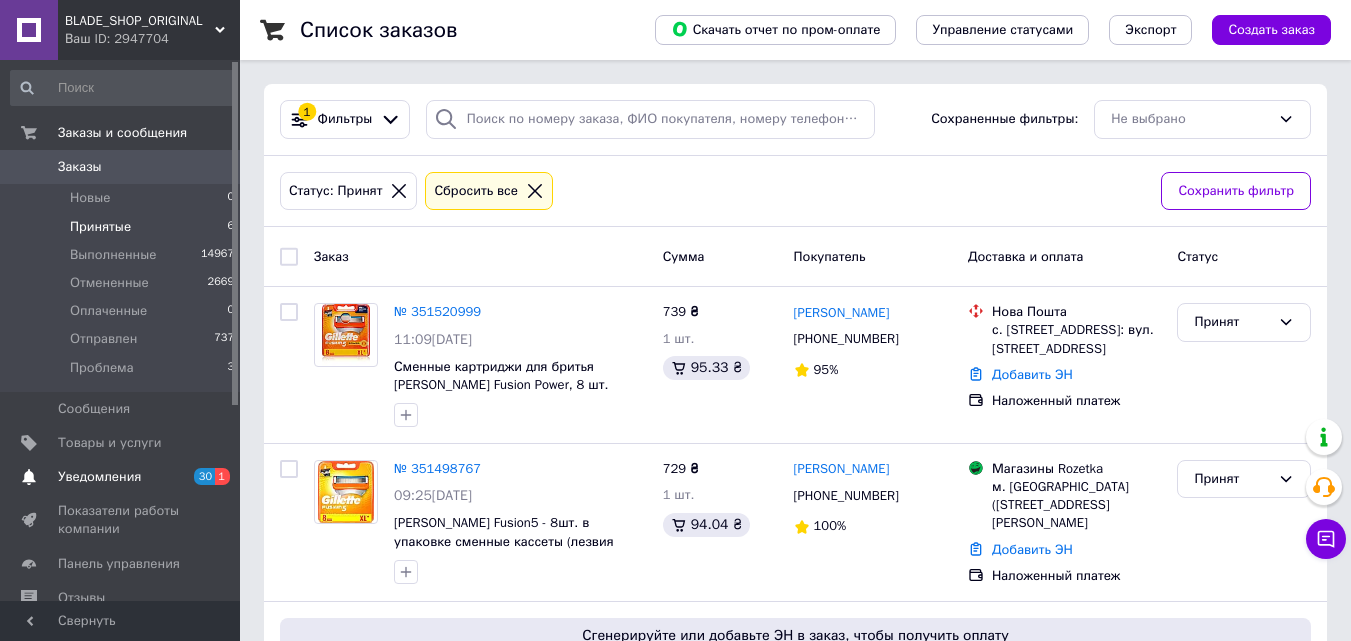 click on "Уведомления" at bounding box center [99, 477] 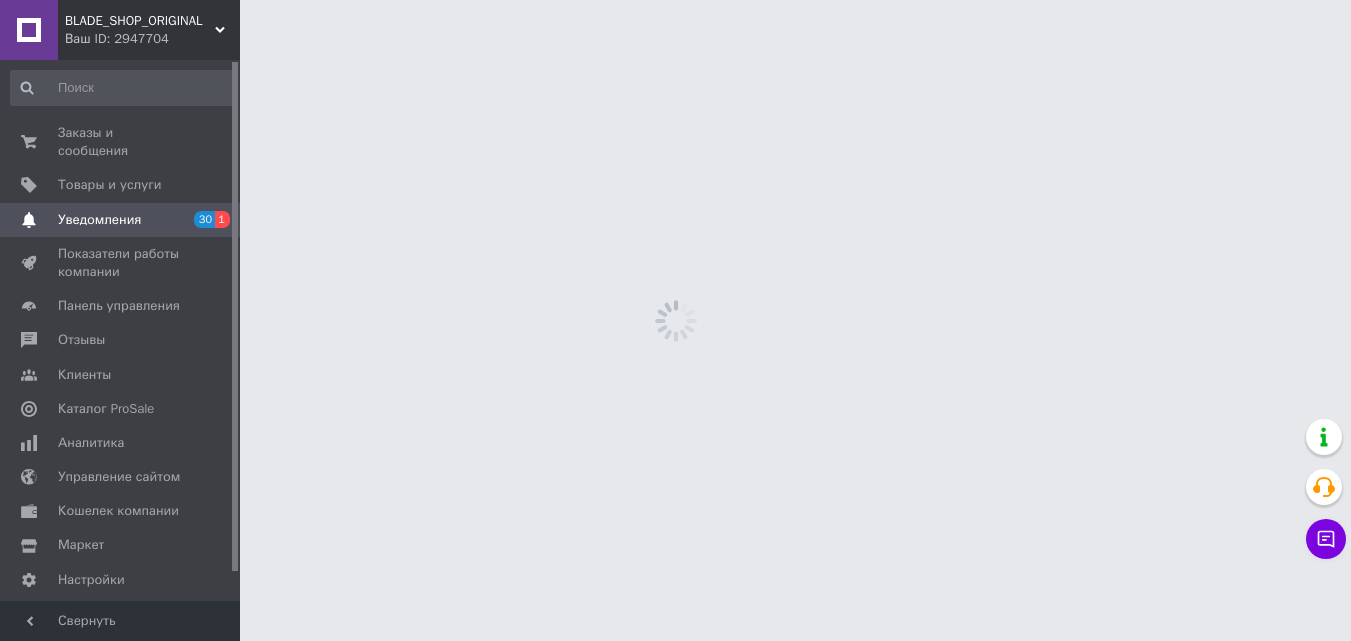 scroll, scrollTop: 0, scrollLeft: 0, axis: both 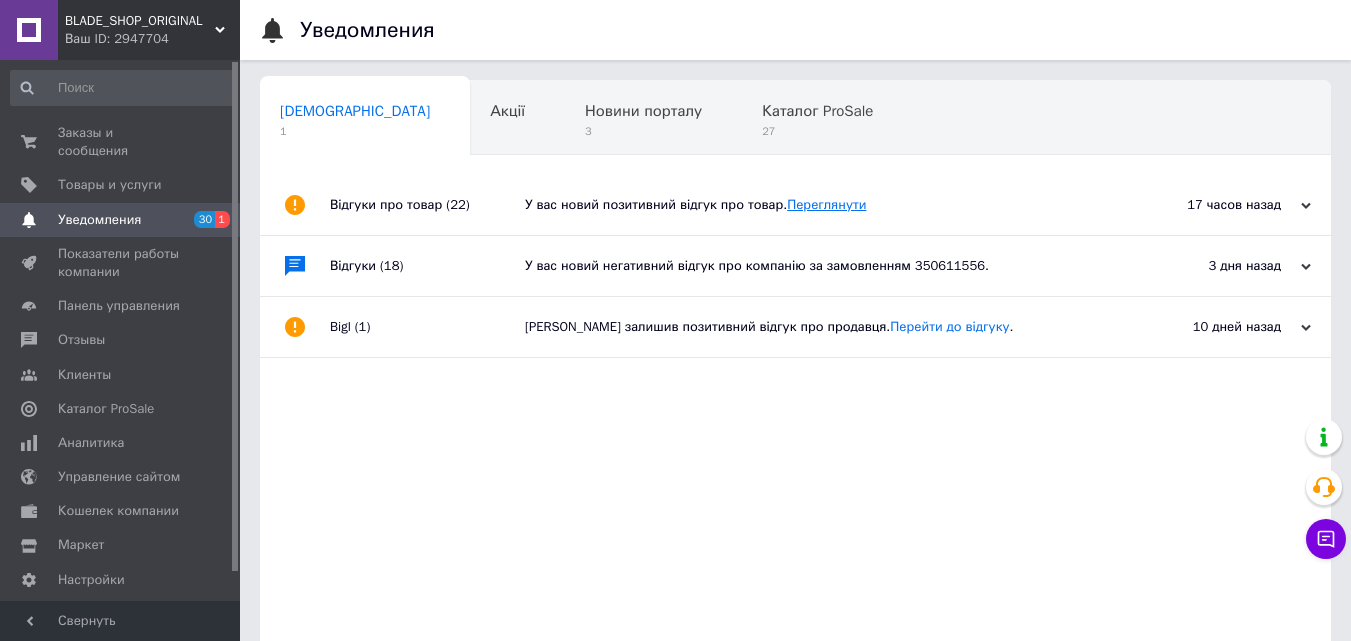 click on "Переглянути" at bounding box center [826, 204] 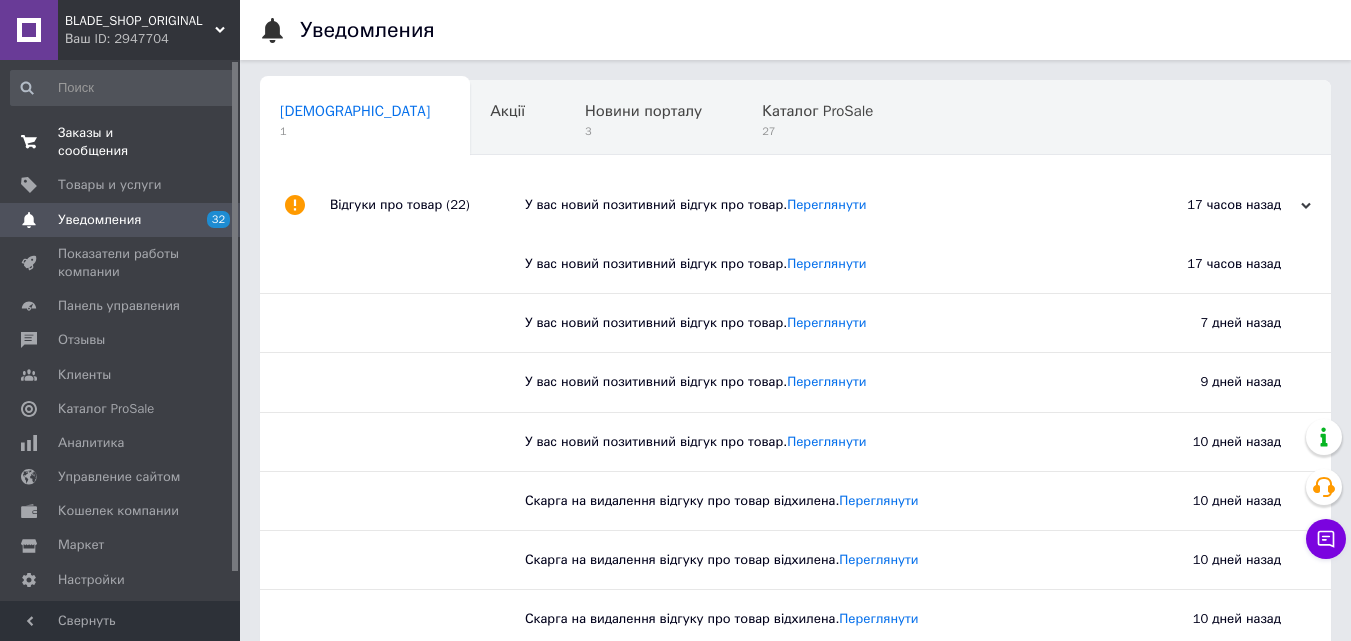 click on "Заказы и сообщения" at bounding box center [121, 142] 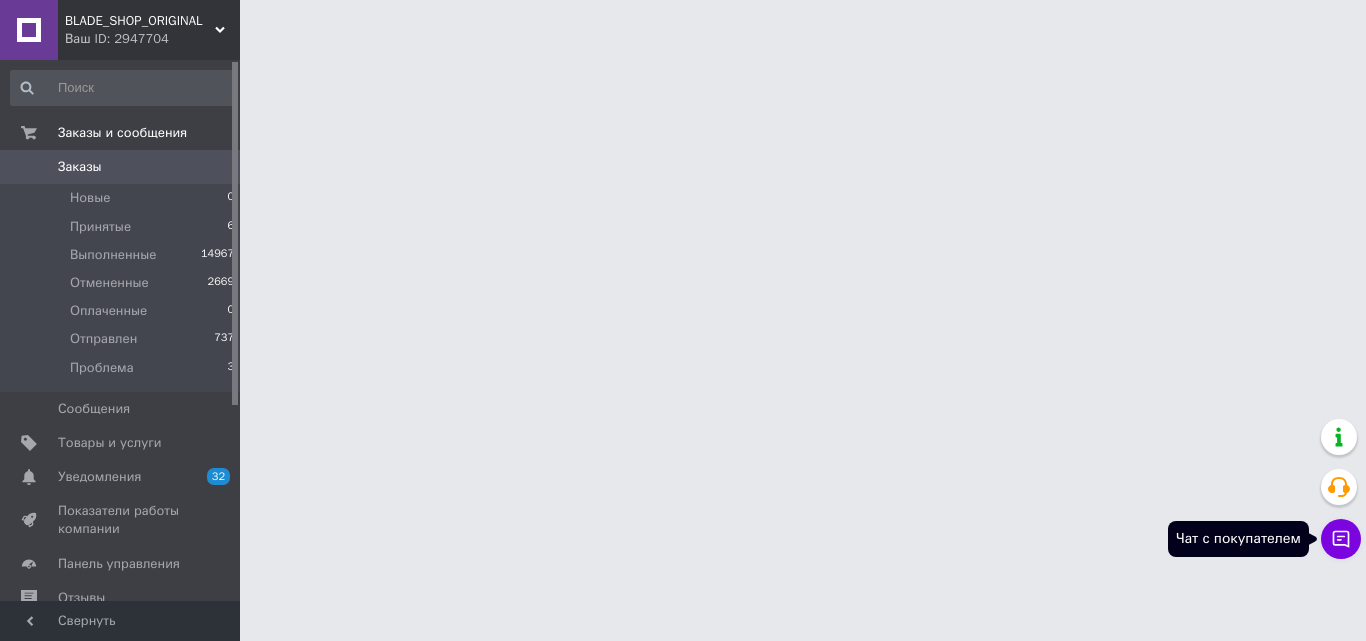 click on "Чат с покупателем" at bounding box center (1341, 539) 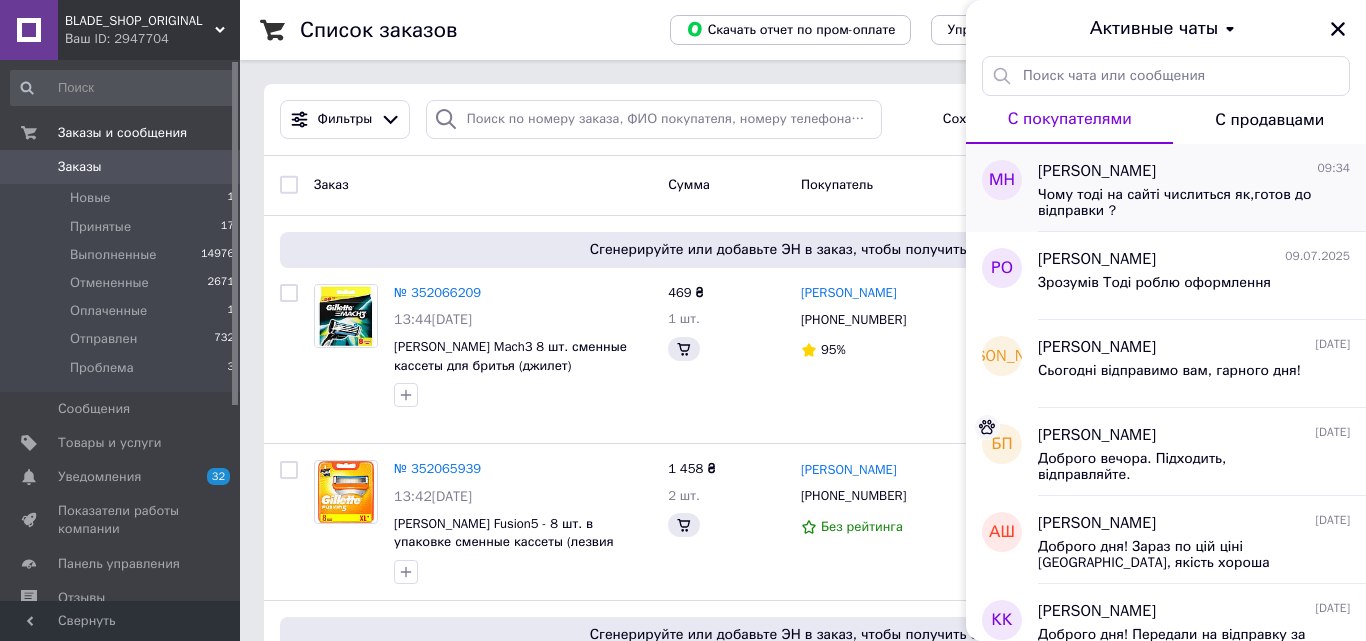 click on "Чому тоді на сайті числиться як,готов до відправки ?" at bounding box center (1180, 203) 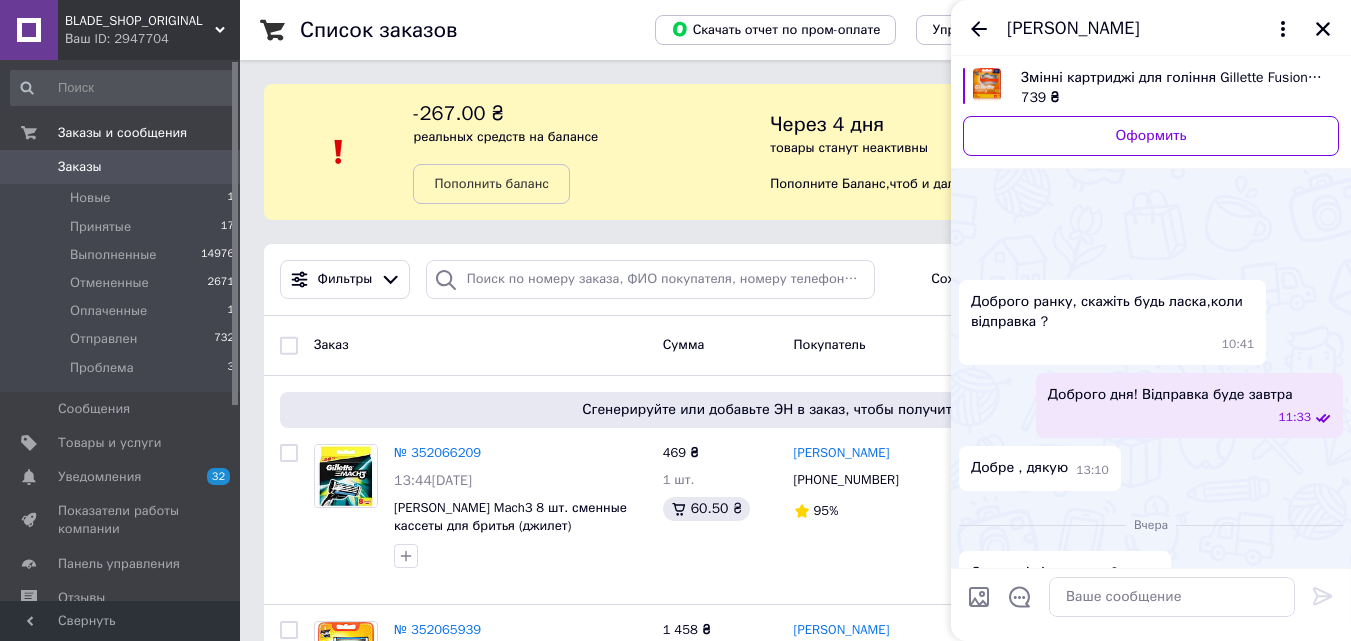scroll, scrollTop: 826, scrollLeft: 0, axis: vertical 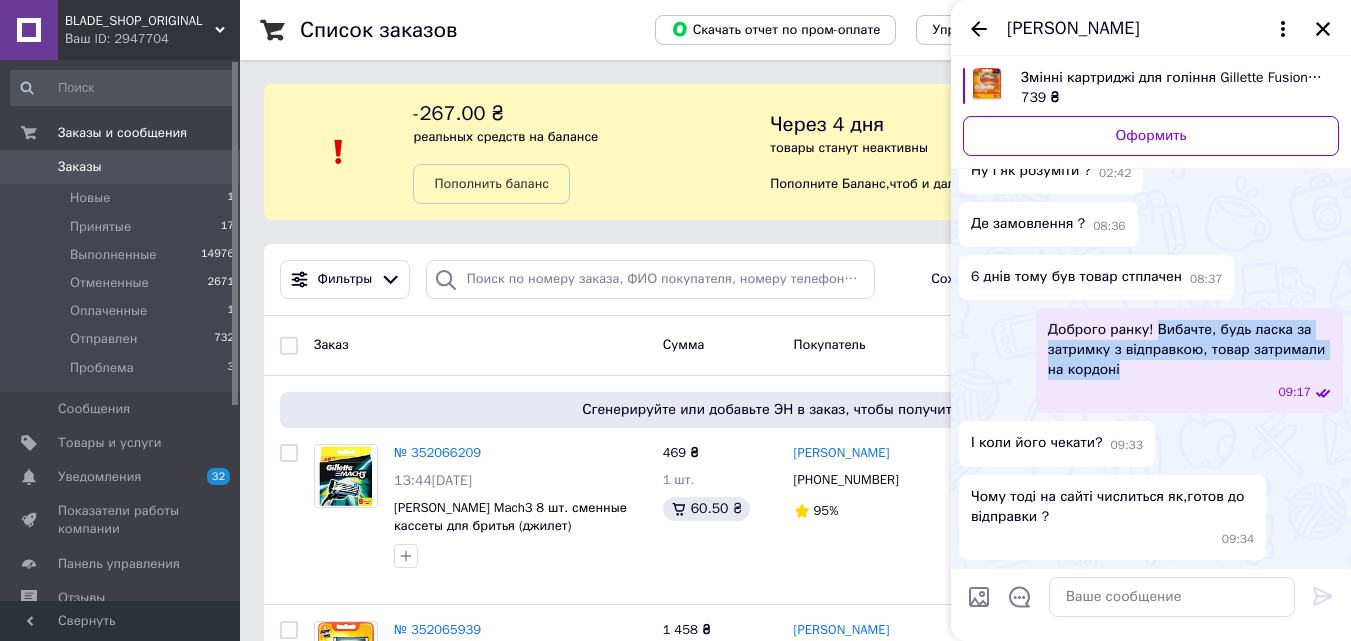 drag, startPoint x: 1152, startPoint y: 326, endPoint x: 1167, endPoint y: 381, distance: 57.00877 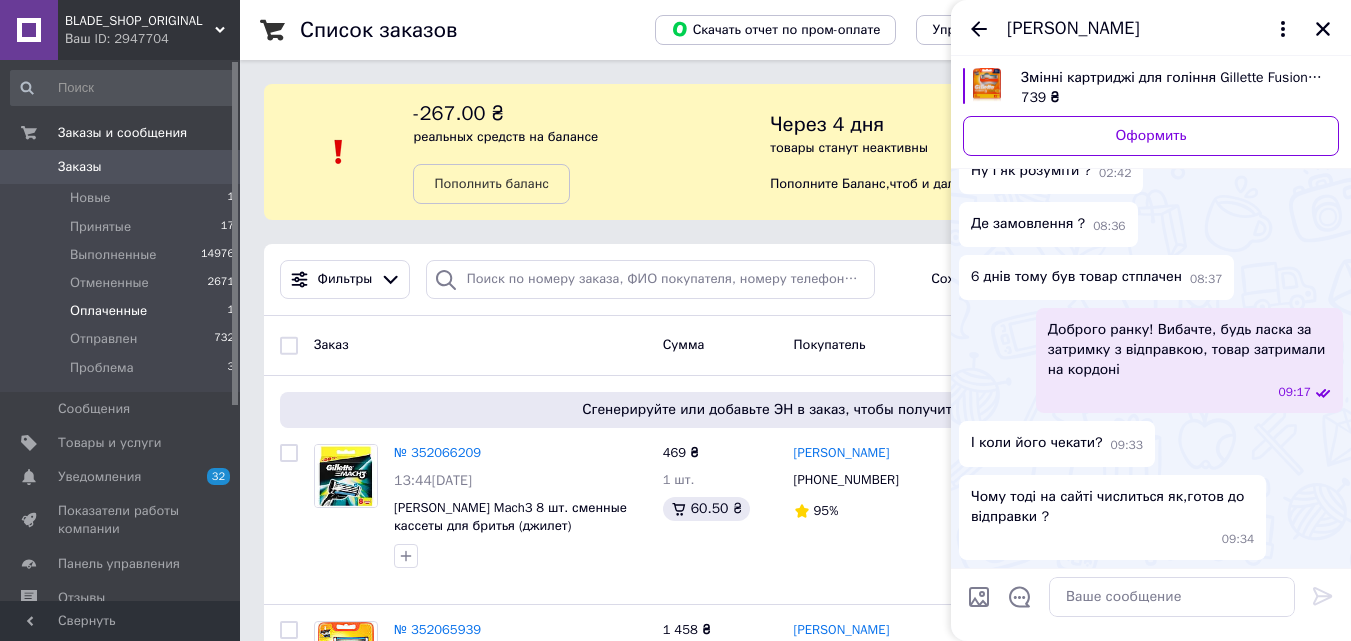 click on "Оплаченные 1" at bounding box center [123, 311] 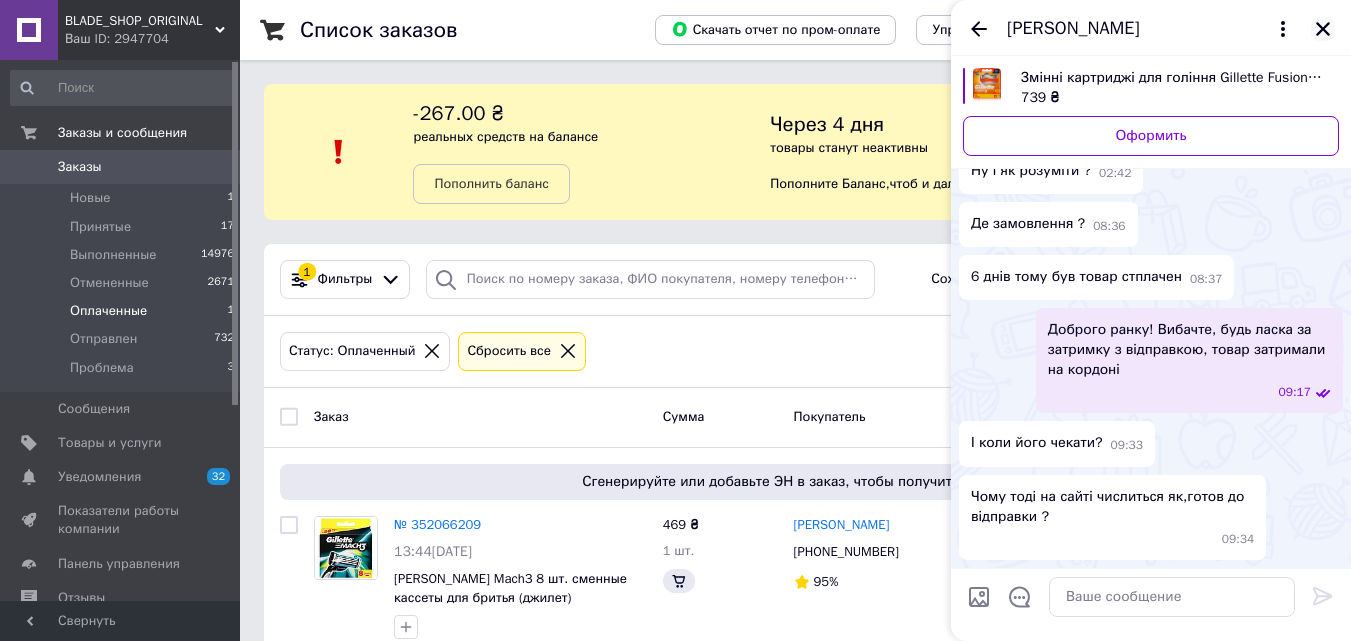 click 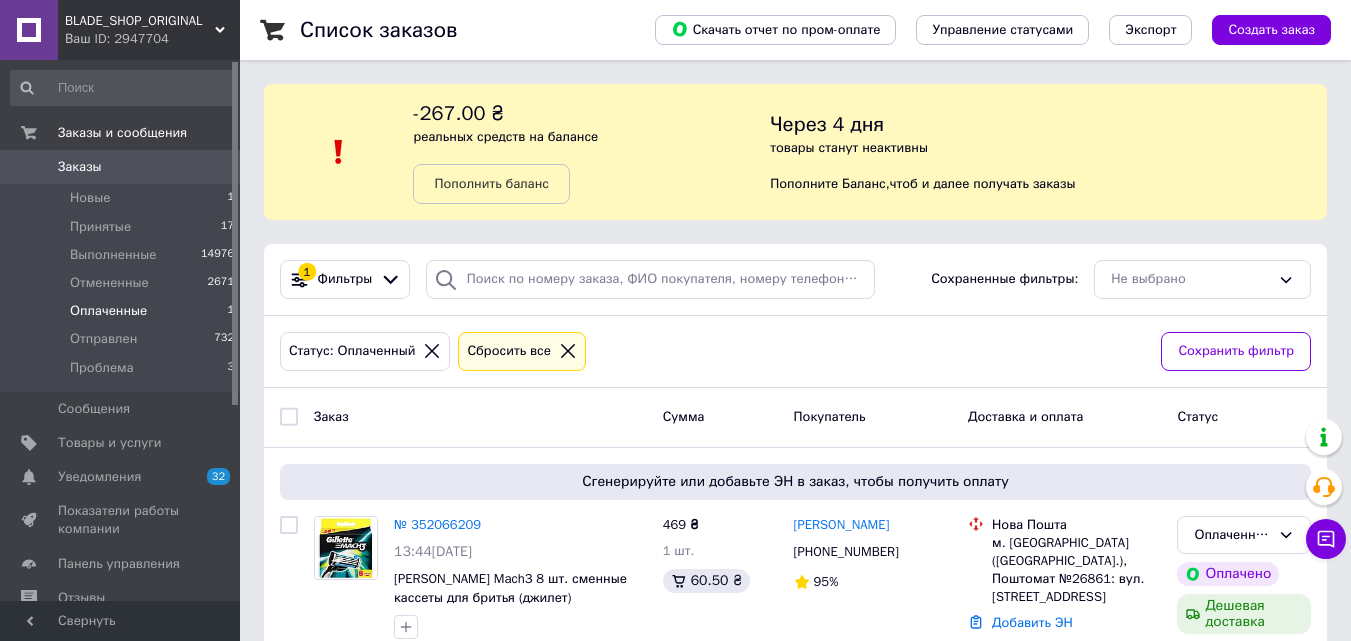 scroll, scrollTop: 76, scrollLeft: 0, axis: vertical 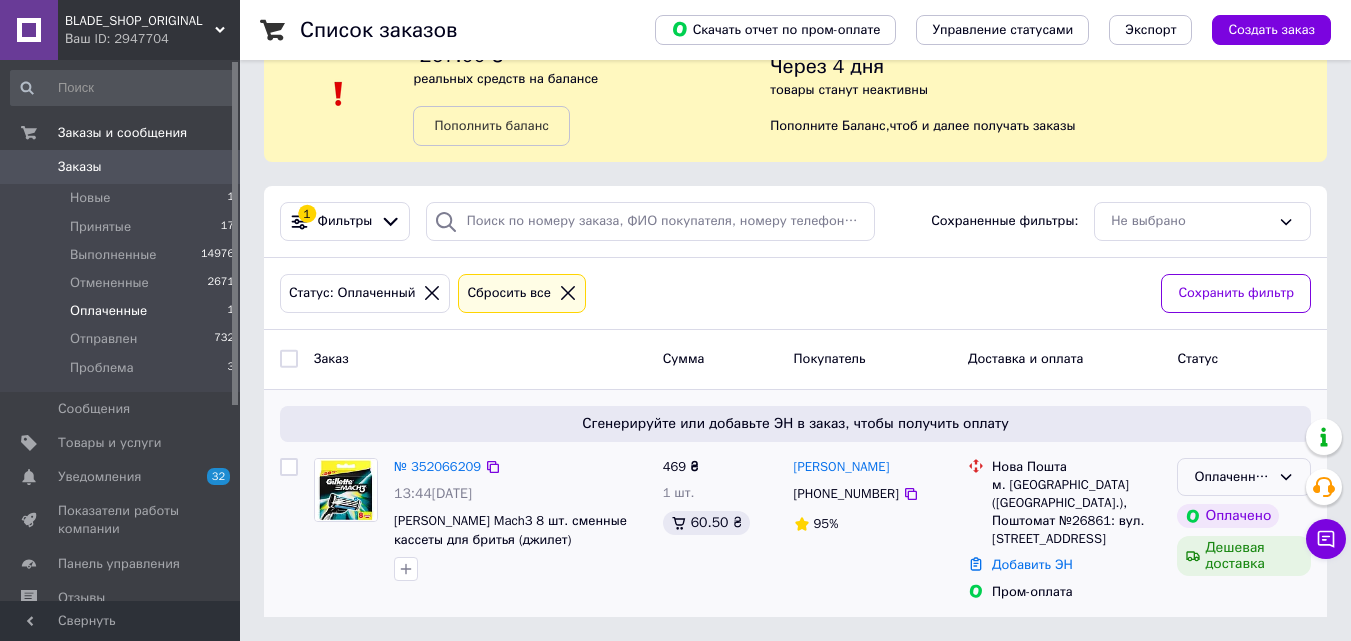 click on "Оплаченный" at bounding box center [1232, 477] 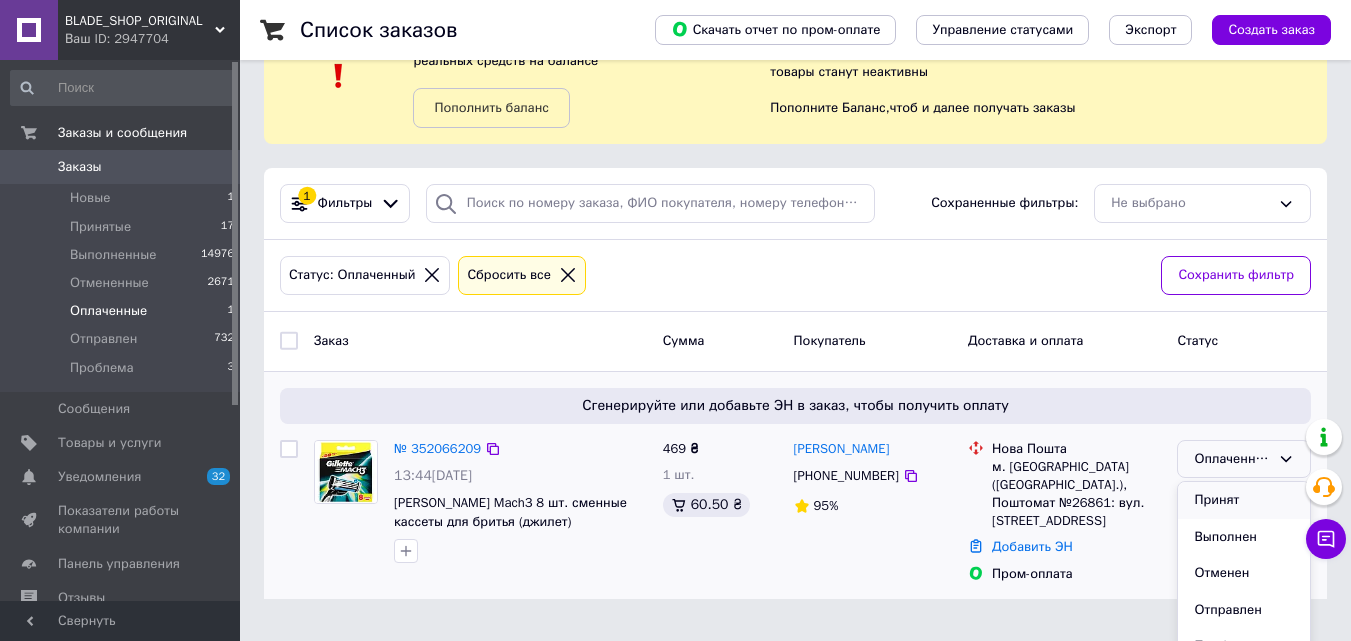 click on "Принят" at bounding box center [1244, 500] 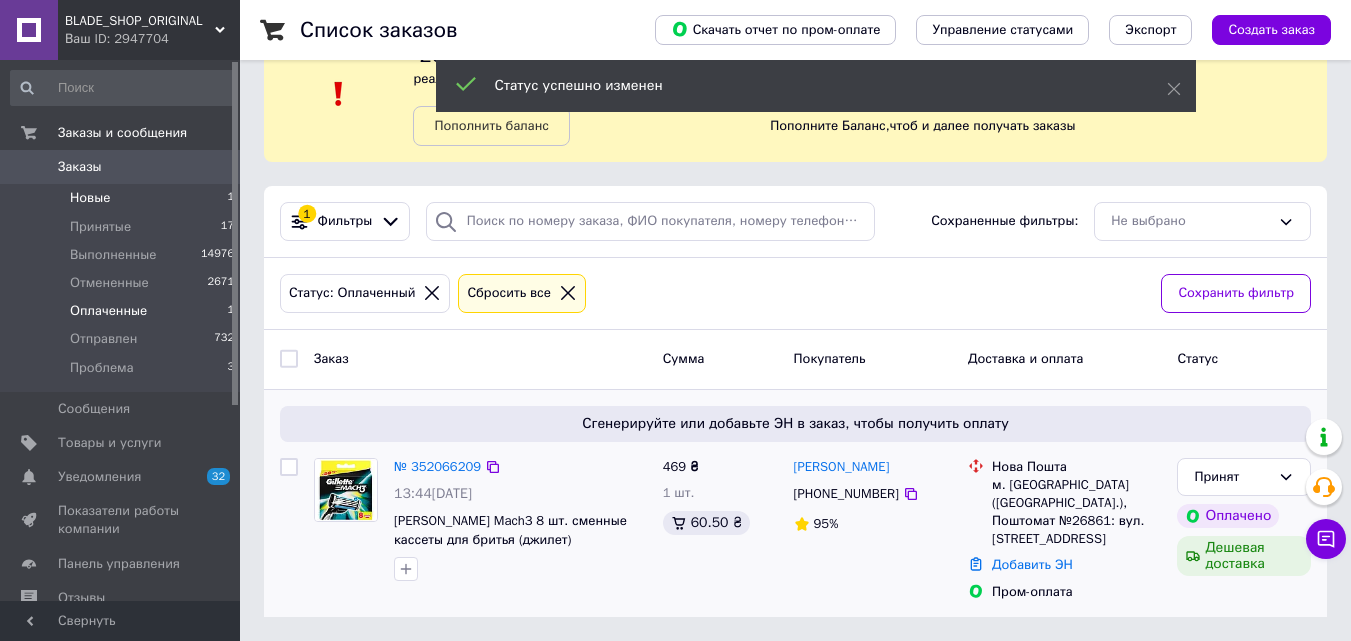 click on "Новые" at bounding box center (90, 198) 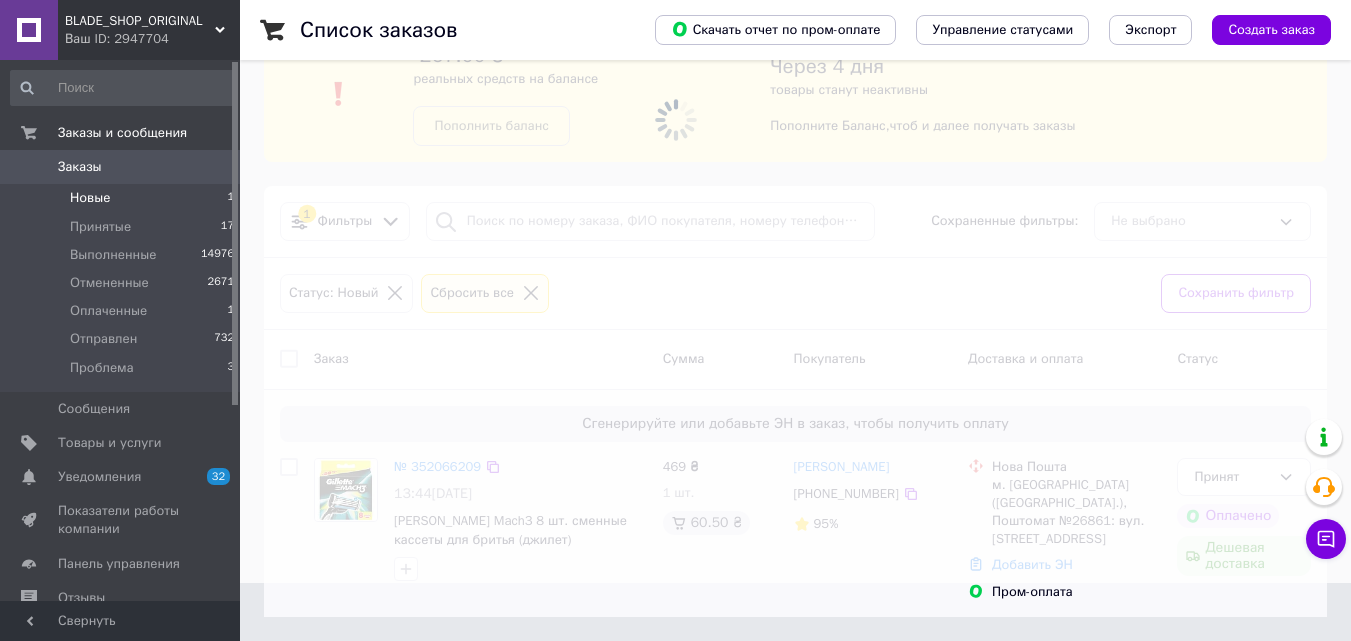 scroll, scrollTop: 0, scrollLeft: 0, axis: both 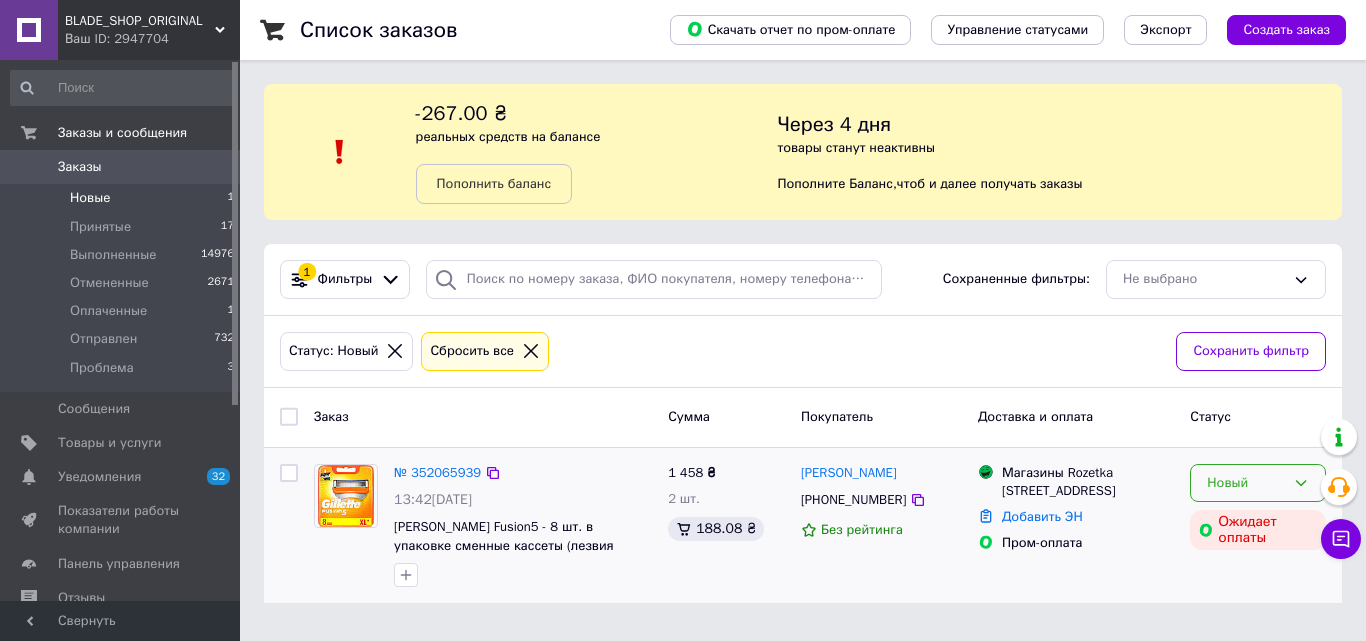 click on "Новый" at bounding box center (1258, 483) 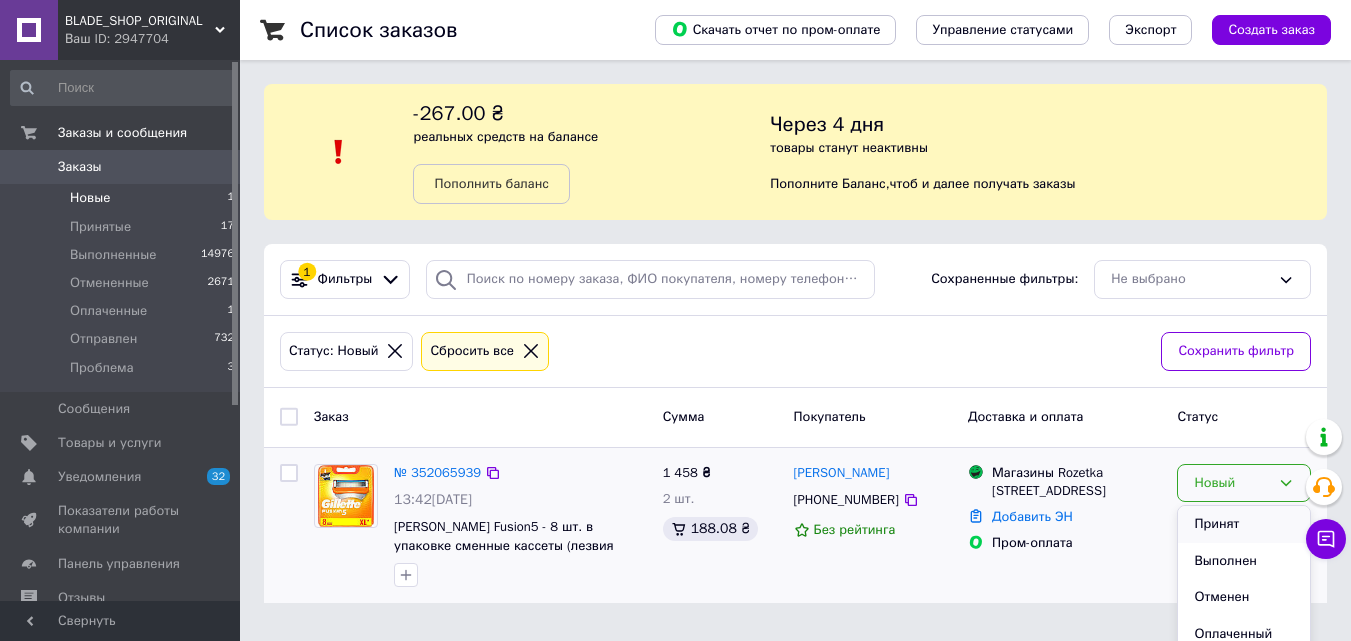 click on "Принят" at bounding box center [1244, 524] 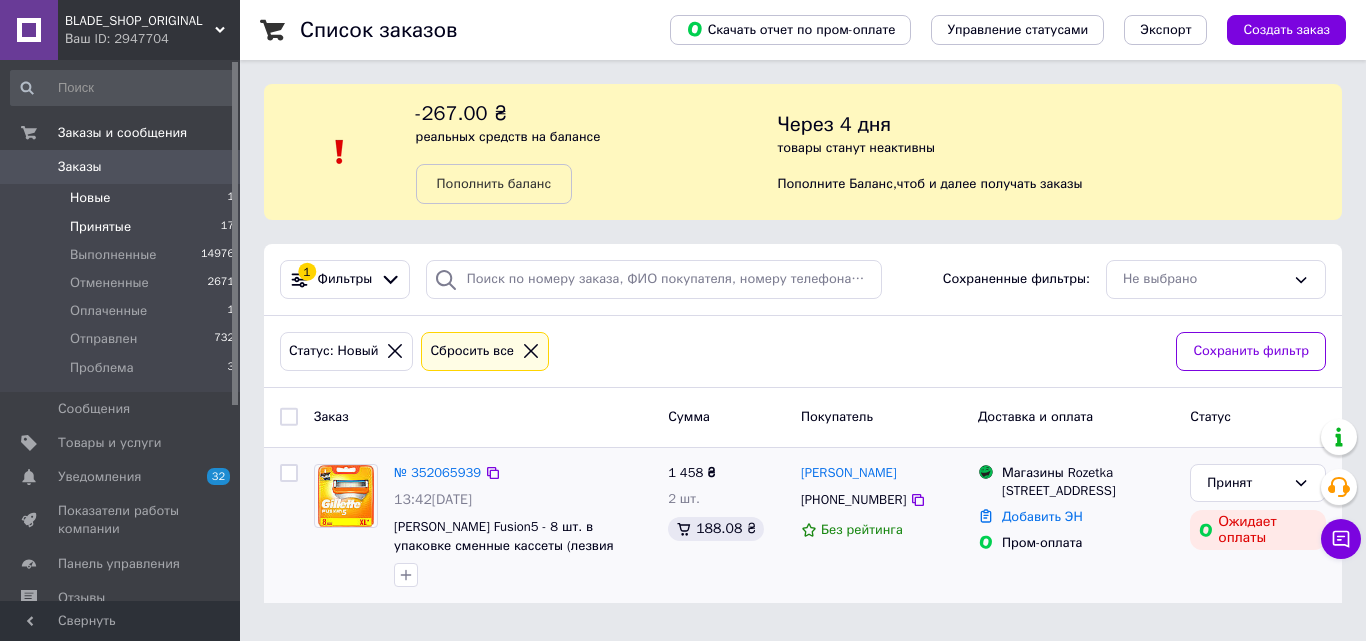 click on "Принятые" at bounding box center [100, 227] 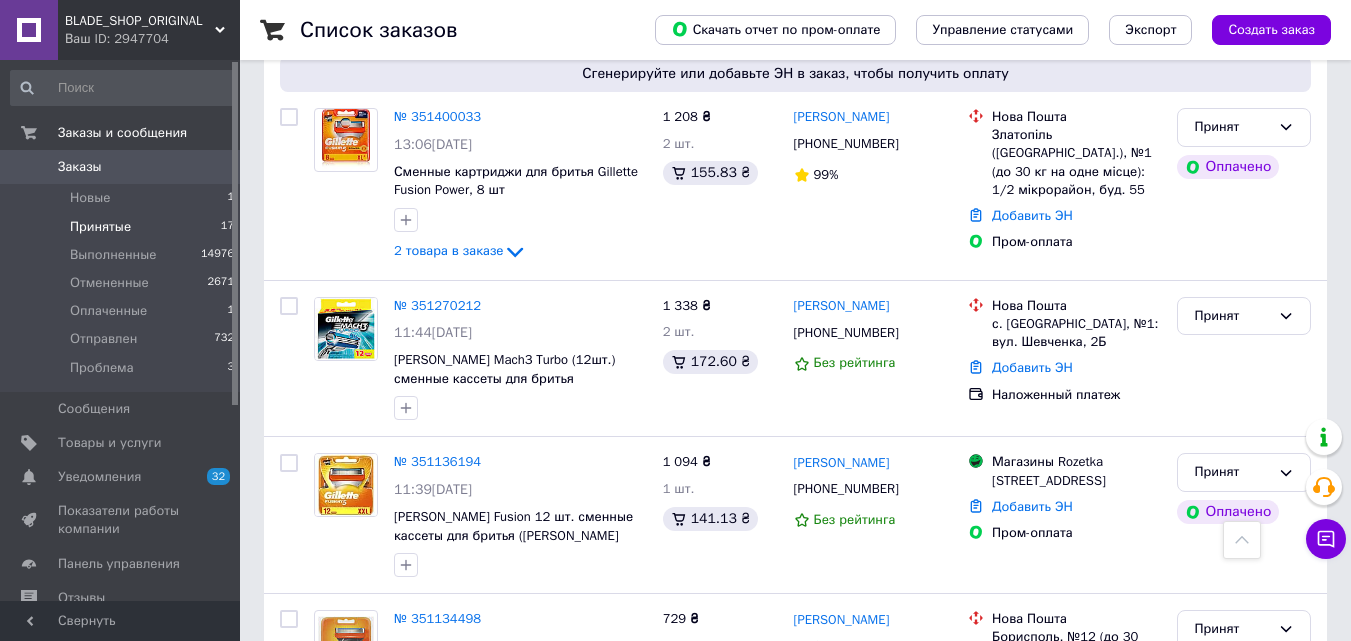 scroll, scrollTop: 2901, scrollLeft: 0, axis: vertical 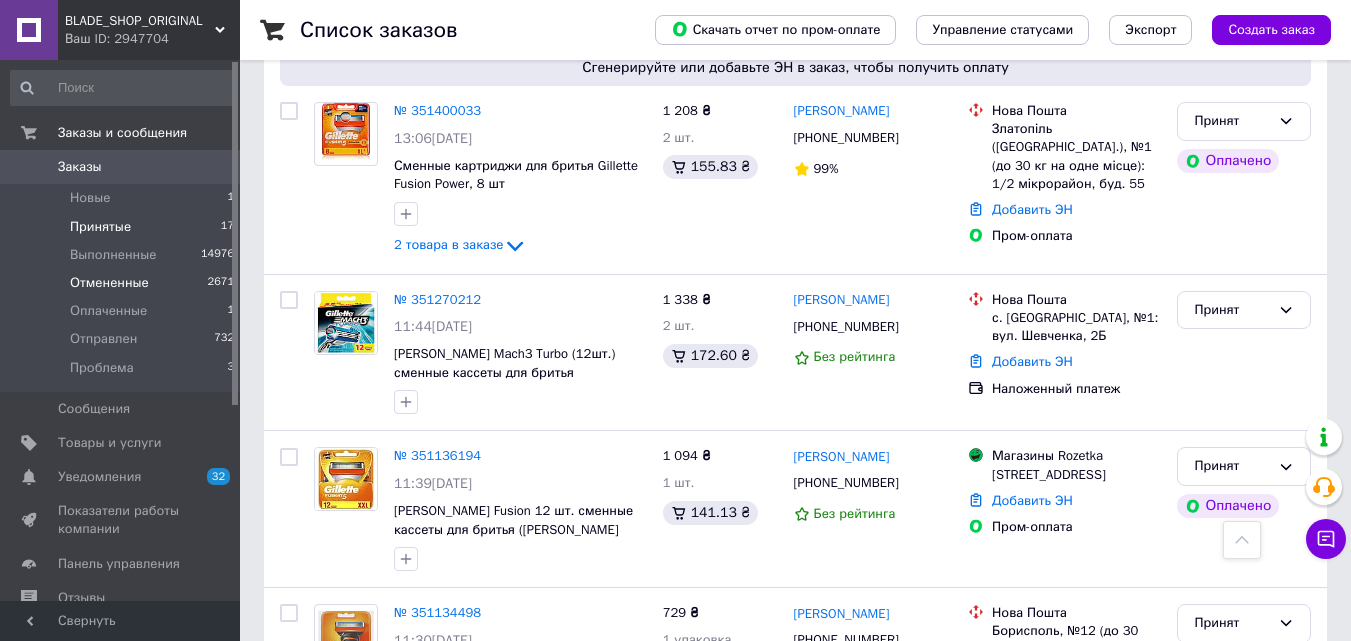 click on "Отмененные" at bounding box center [109, 283] 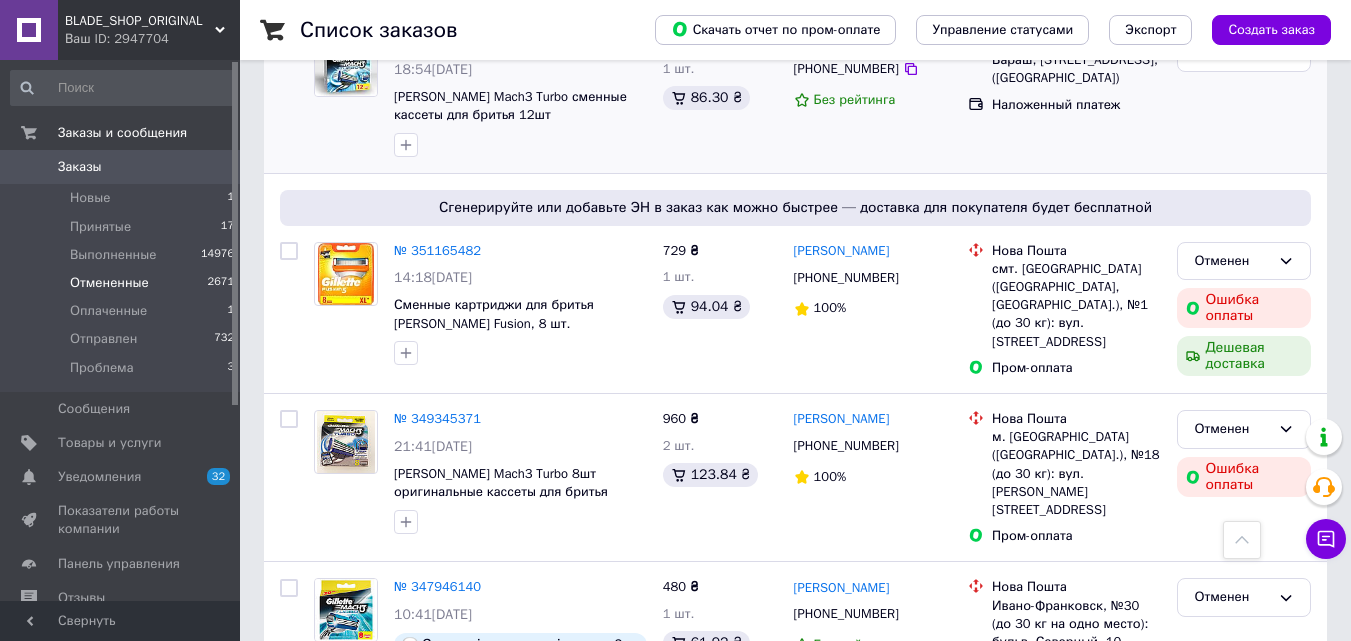 scroll, scrollTop: 800, scrollLeft: 0, axis: vertical 